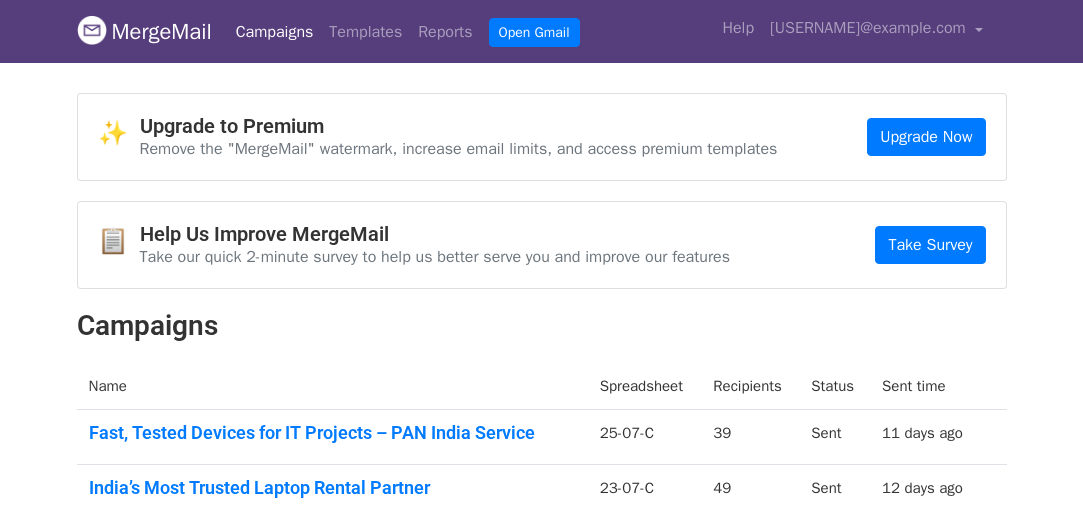 scroll, scrollTop: 0, scrollLeft: 0, axis: both 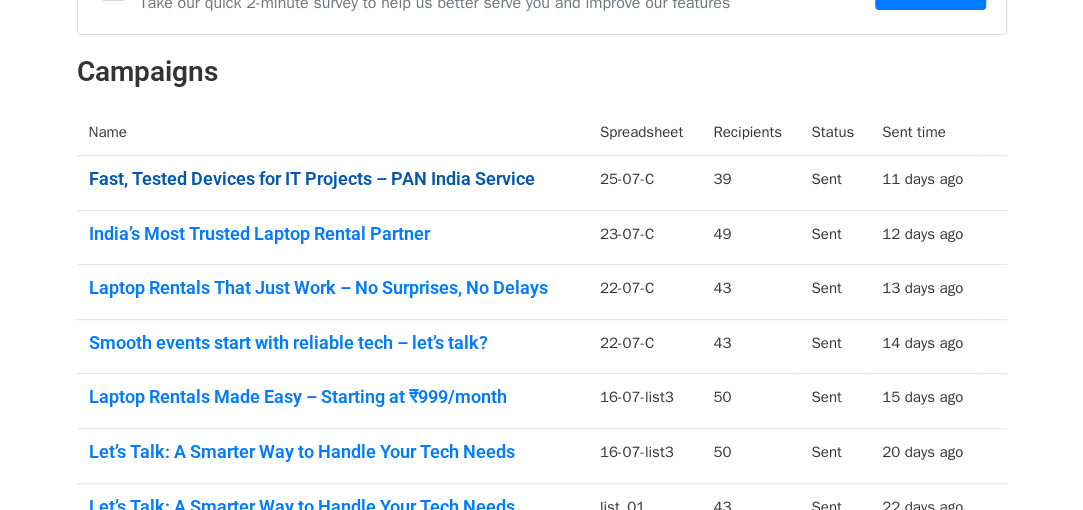 click on "Fast, Tested Devices for IT Projects – PAN India Service" at bounding box center (332, 179) 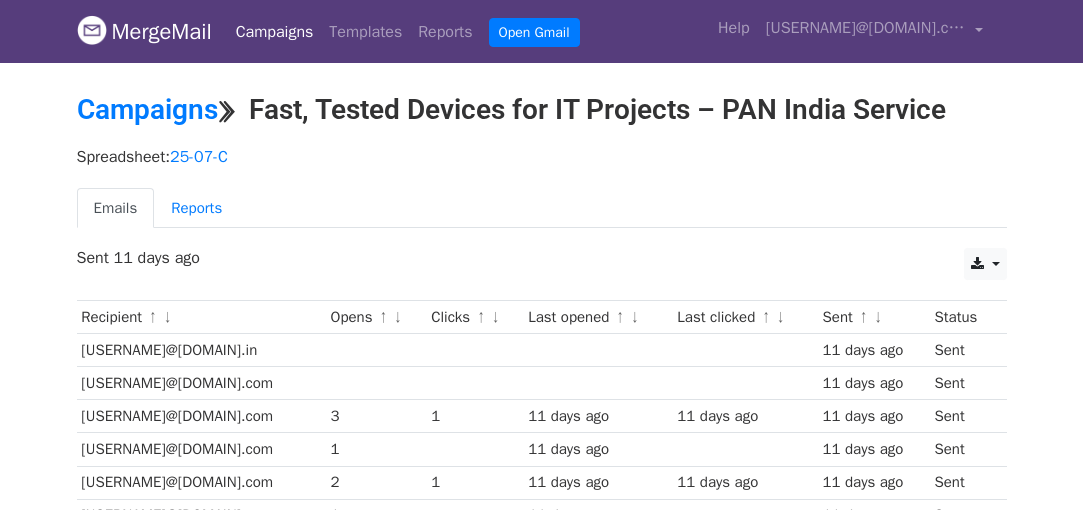 scroll, scrollTop: 0, scrollLeft: 0, axis: both 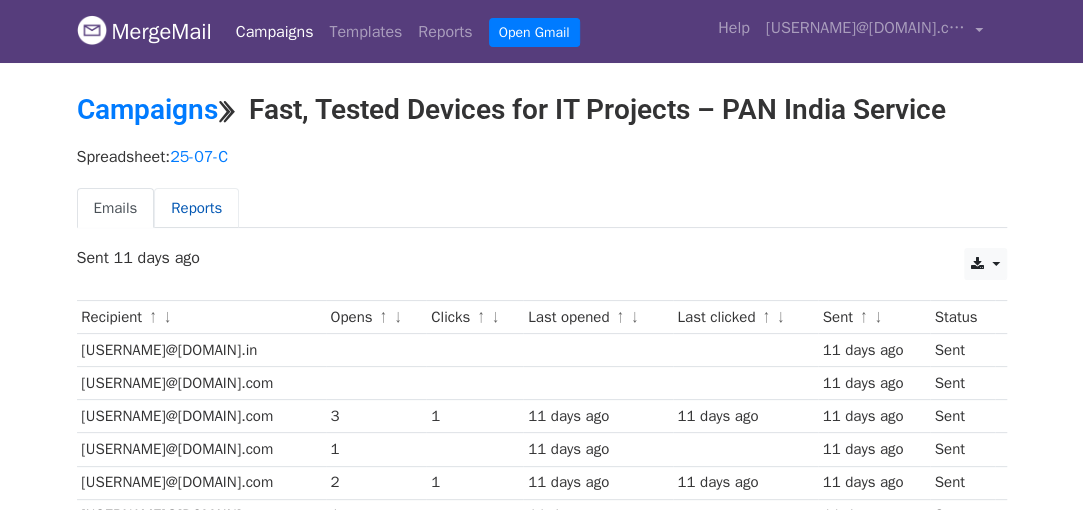 click on "Reports" at bounding box center (196, 208) 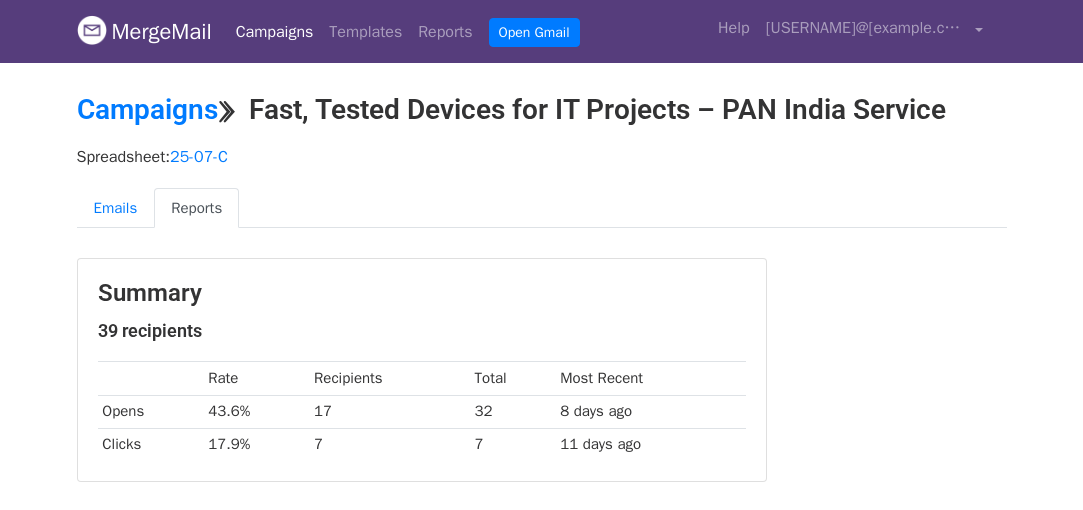 scroll, scrollTop: 0, scrollLeft: 0, axis: both 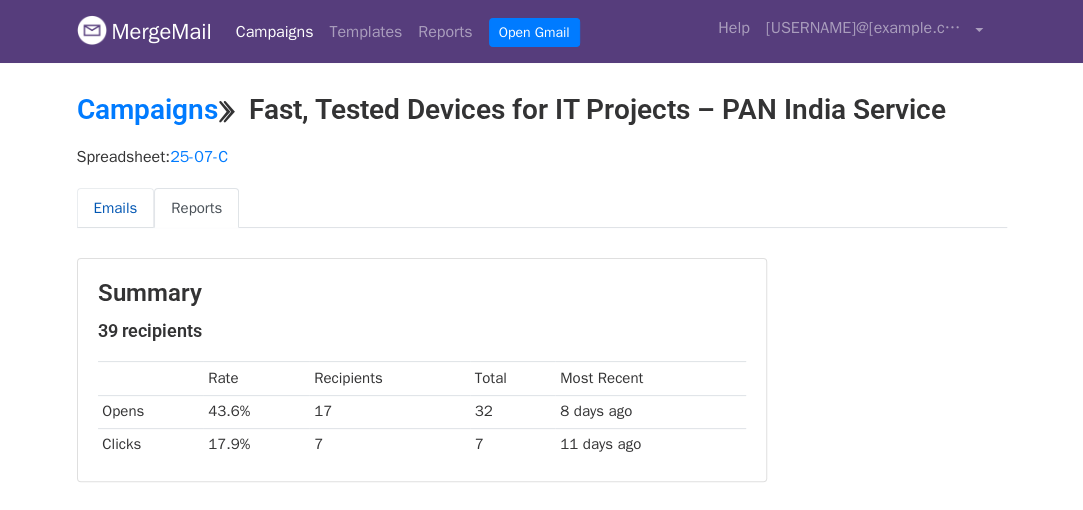 click on "Emails" at bounding box center [116, 208] 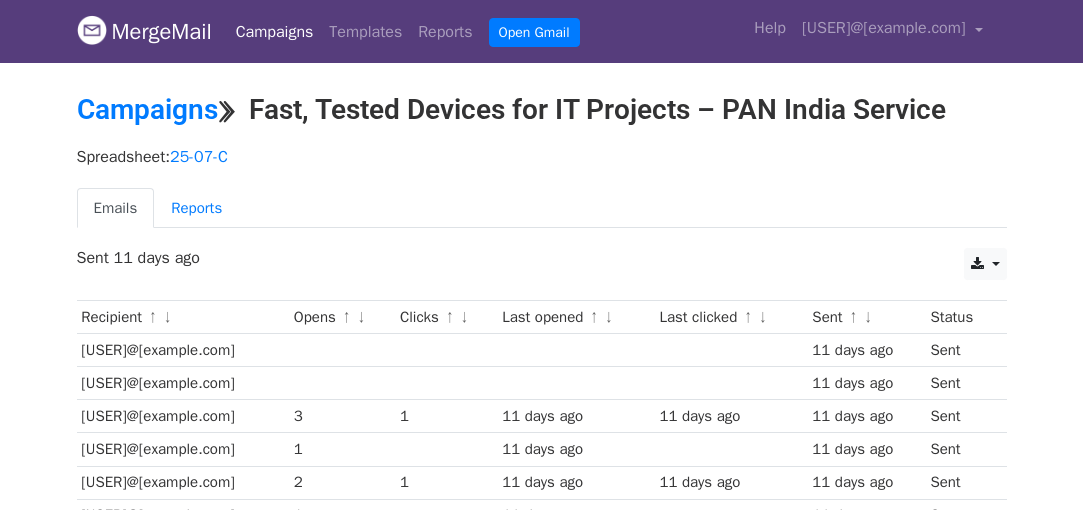 scroll, scrollTop: 0, scrollLeft: 0, axis: both 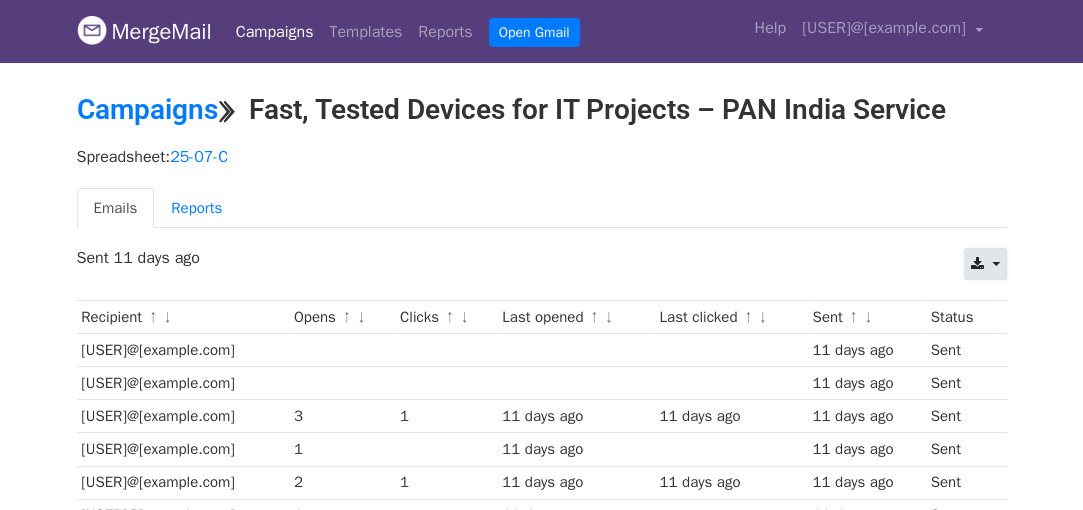 click at bounding box center (977, 264) 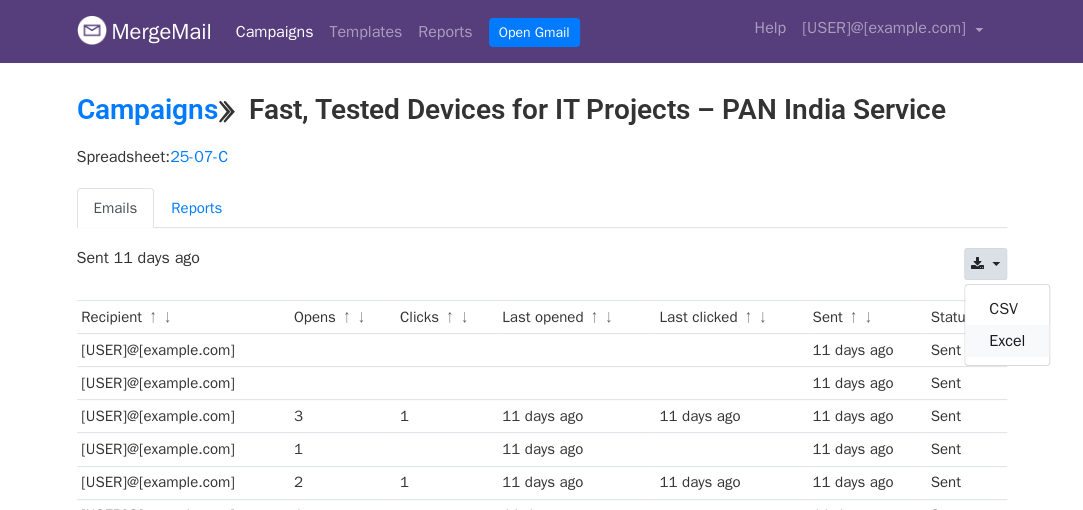 click on "Excel" at bounding box center (1007, 341) 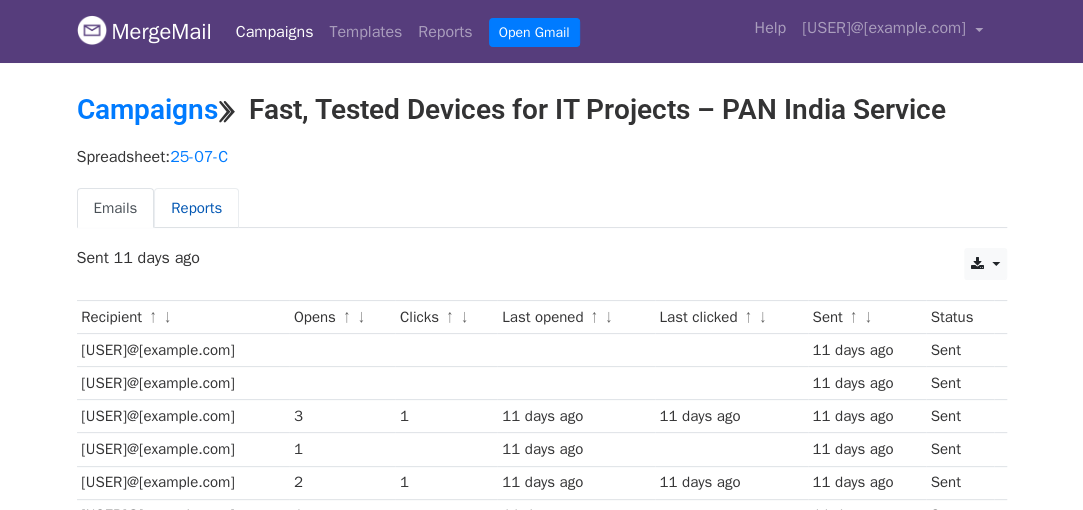 click on "Reports" at bounding box center [196, 208] 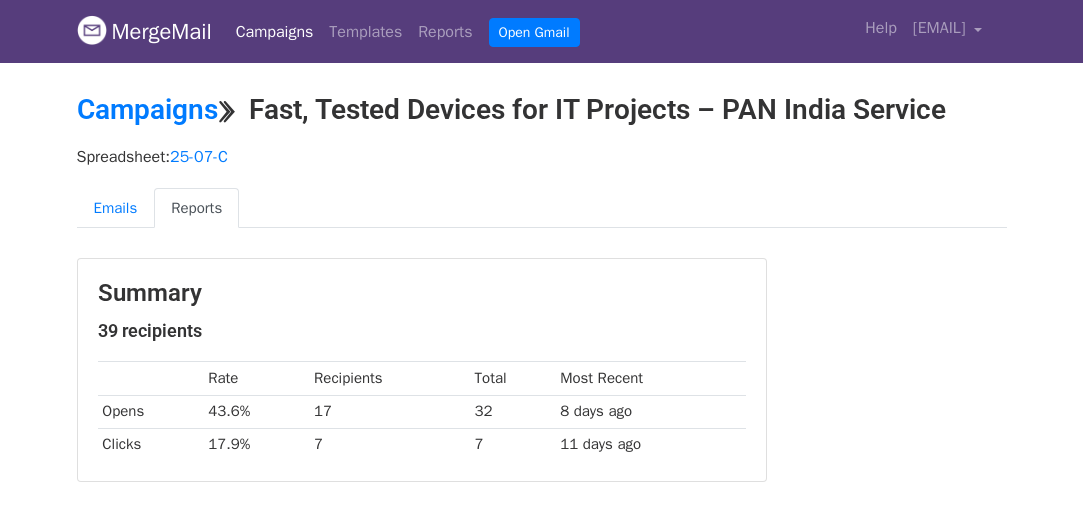 scroll, scrollTop: 0, scrollLeft: 0, axis: both 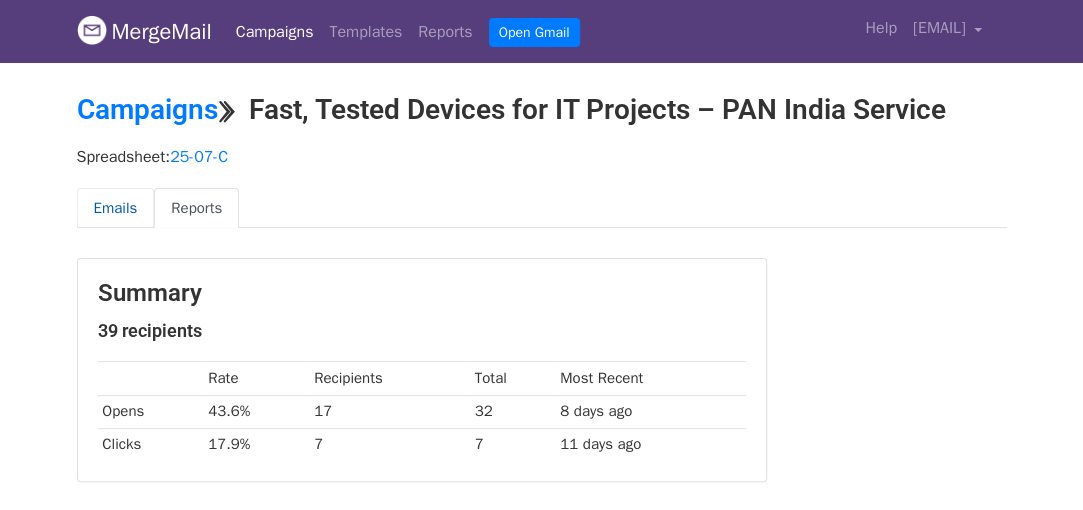 click on "Emails" at bounding box center (116, 208) 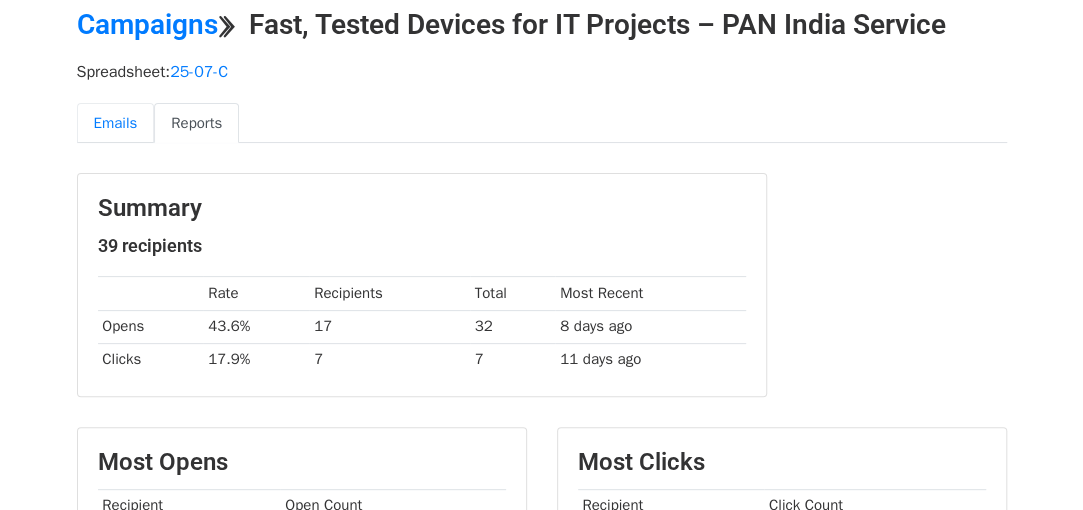 scroll, scrollTop: 300, scrollLeft: 0, axis: vertical 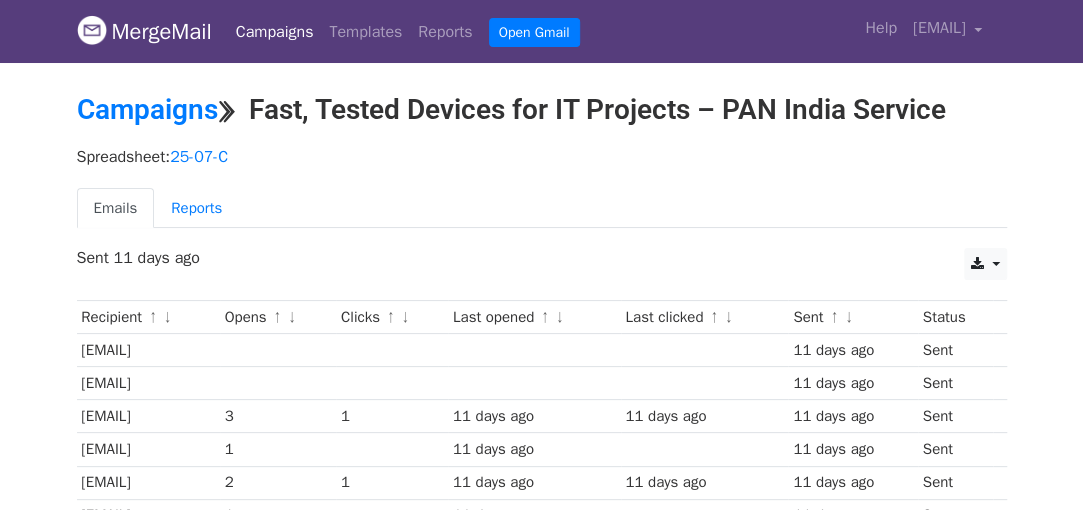 drag, startPoint x: 403, startPoint y: 345, endPoint x: 81, endPoint y: 346, distance: 322.00156 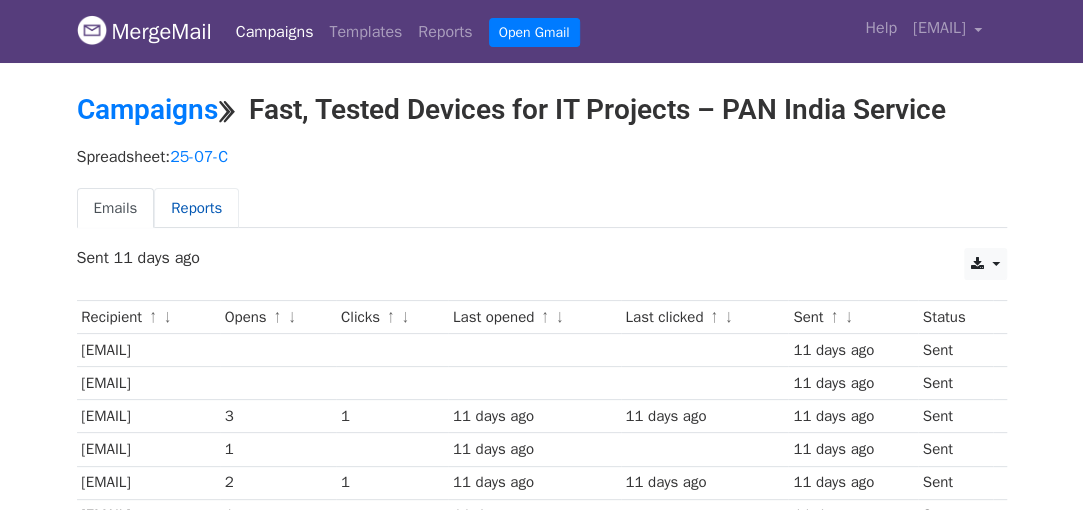 click on "Reports" at bounding box center (196, 208) 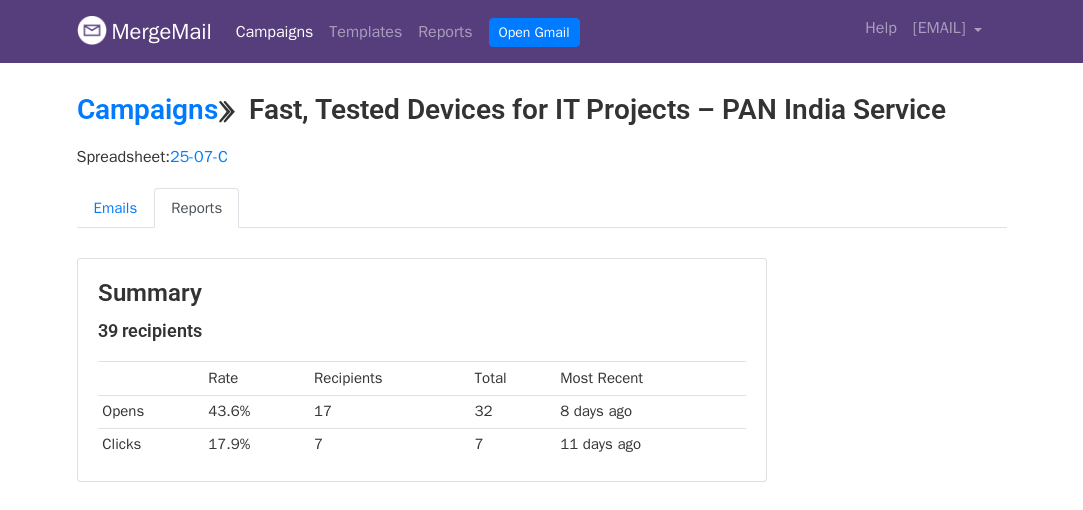 scroll, scrollTop: 0, scrollLeft: 0, axis: both 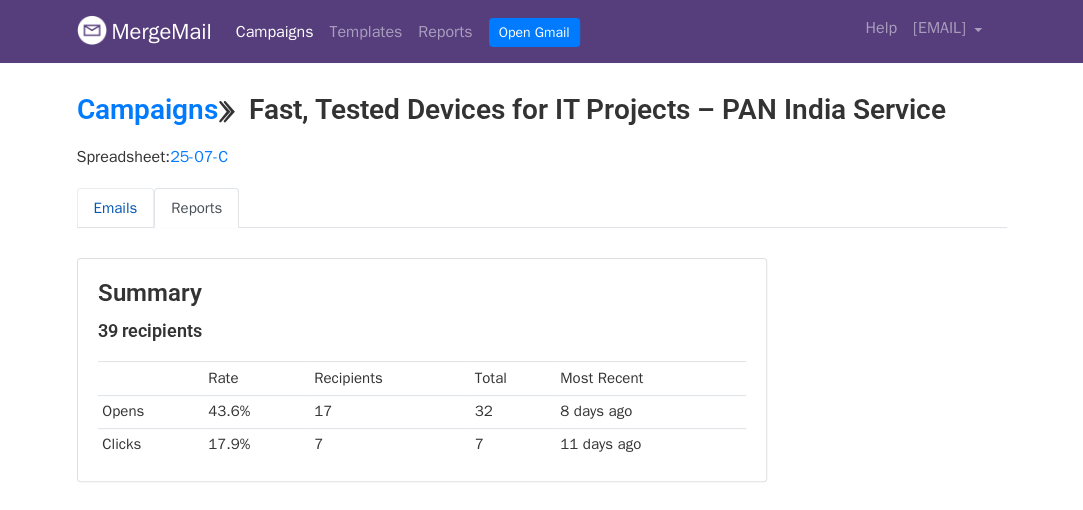 click on "Emails" at bounding box center (116, 208) 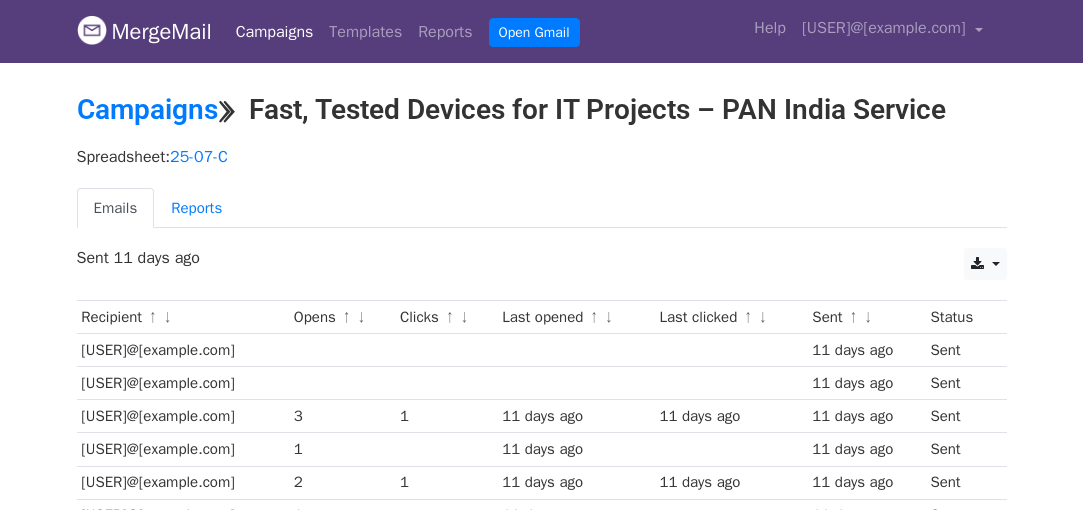 scroll, scrollTop: 0, scrollLeft: 0, axis: both 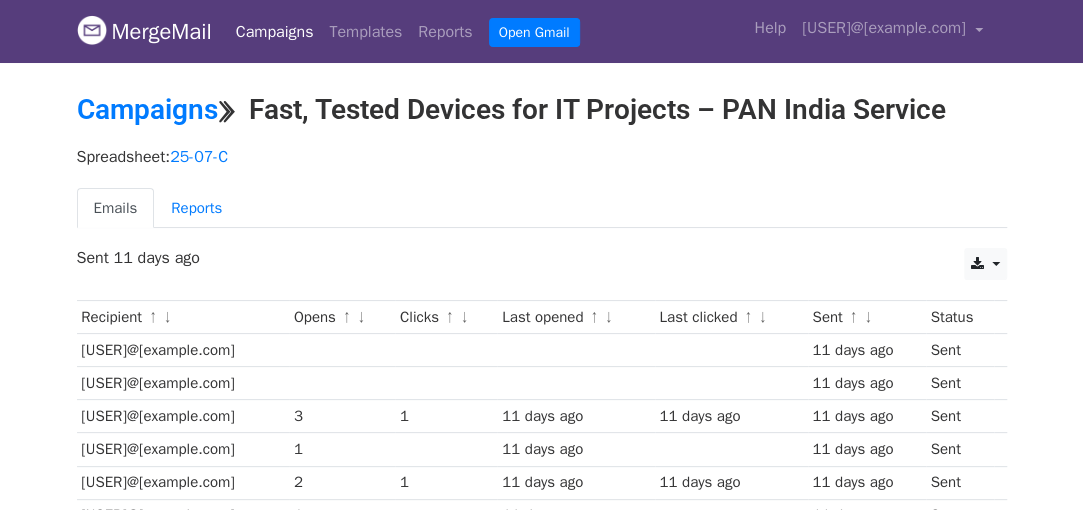 click on "Campaigns" at bounding box center [275, 32] 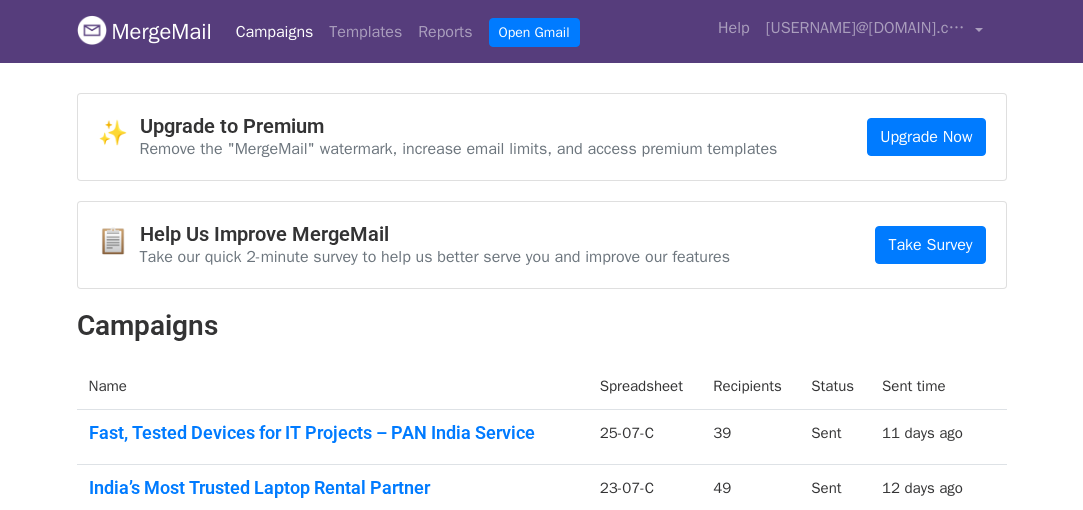 scroll, scrollTop: 0, scrollLeft: 0, axis: both 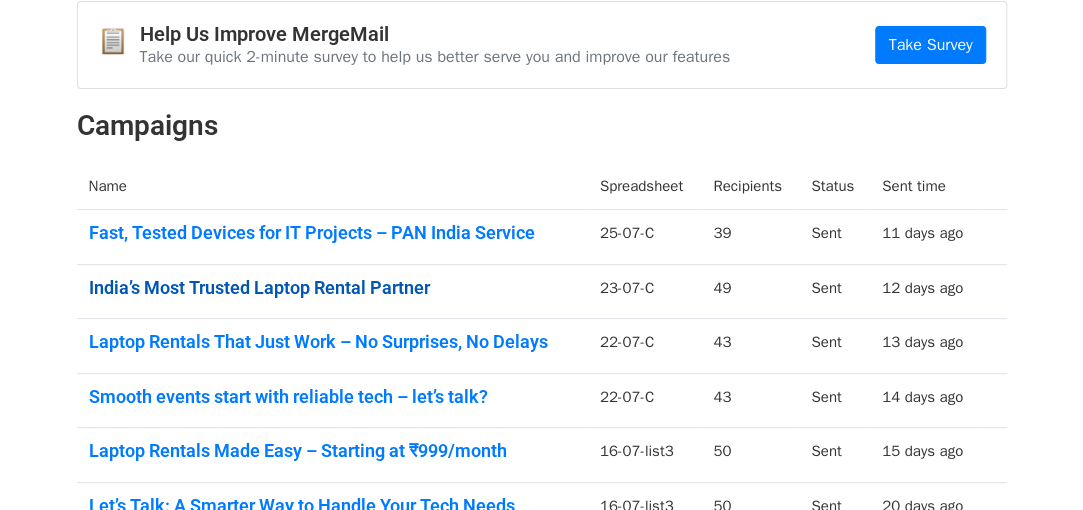 click on "India’s Most Trusted Laptop Rental Partner" at bounding box center (332, 288) 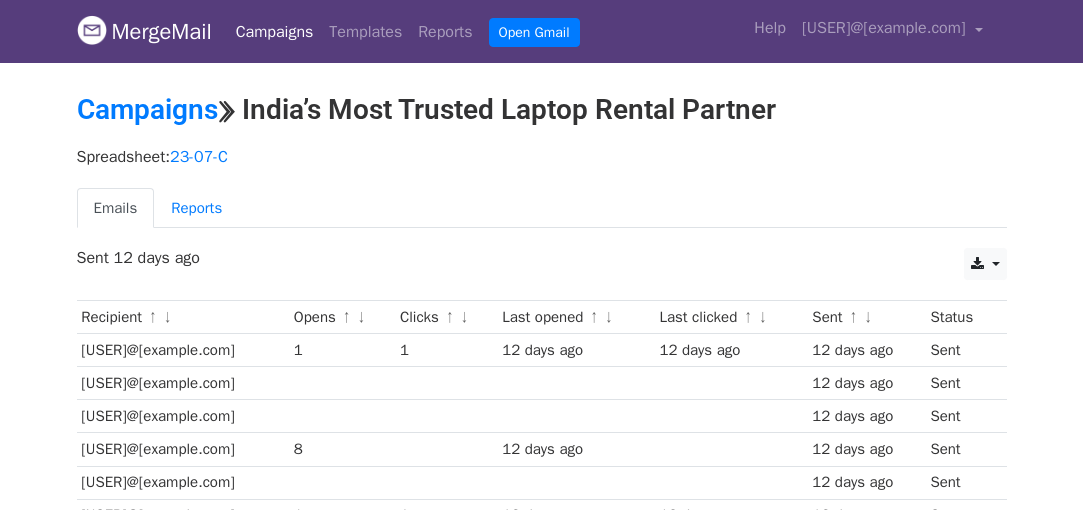 scroll, scrollTop: 0, scrollLeft: 0, axis: both 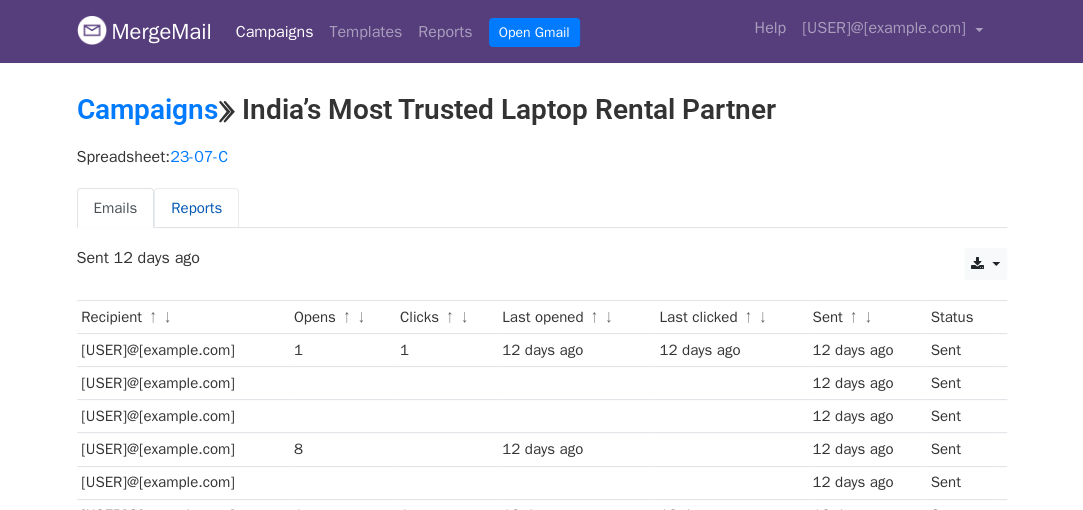 click on "Reports" at bounding box center [196, 208] 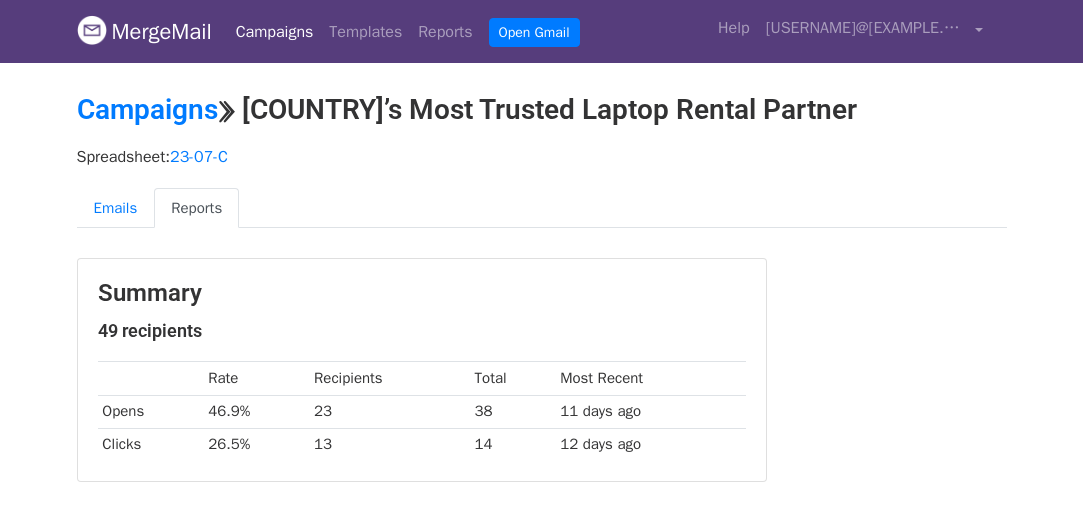 scroll, scrollTop: 0, scrollLeft: 0, axis: both 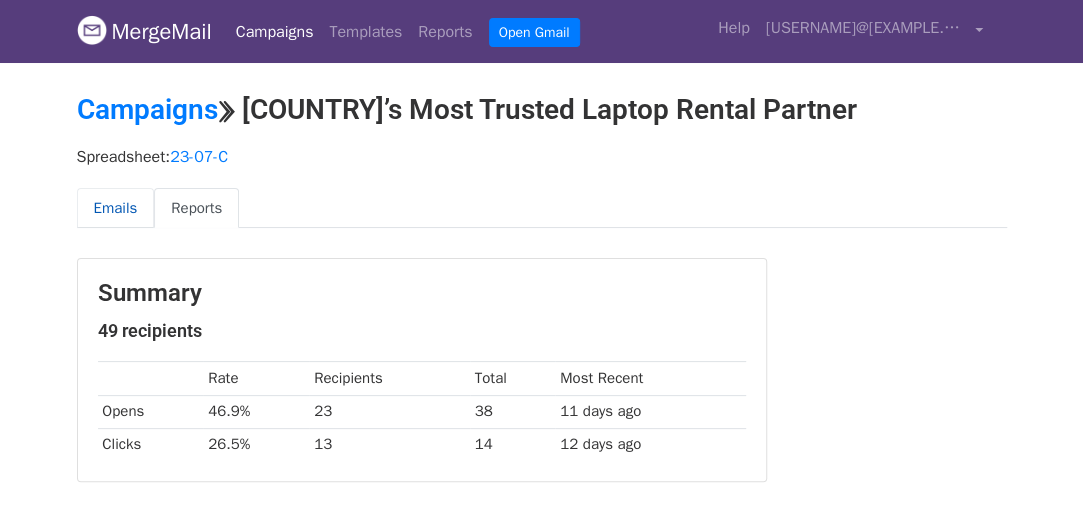 click on "Emails" at bounding box center (116, 208) 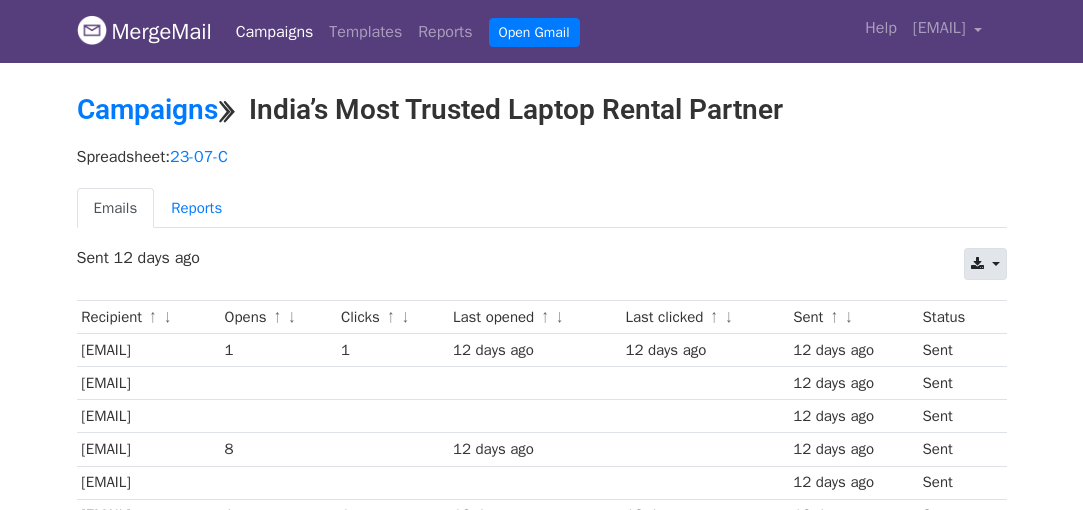 scroll, scrollTop: 0, scrollLeft: 0, axis: both 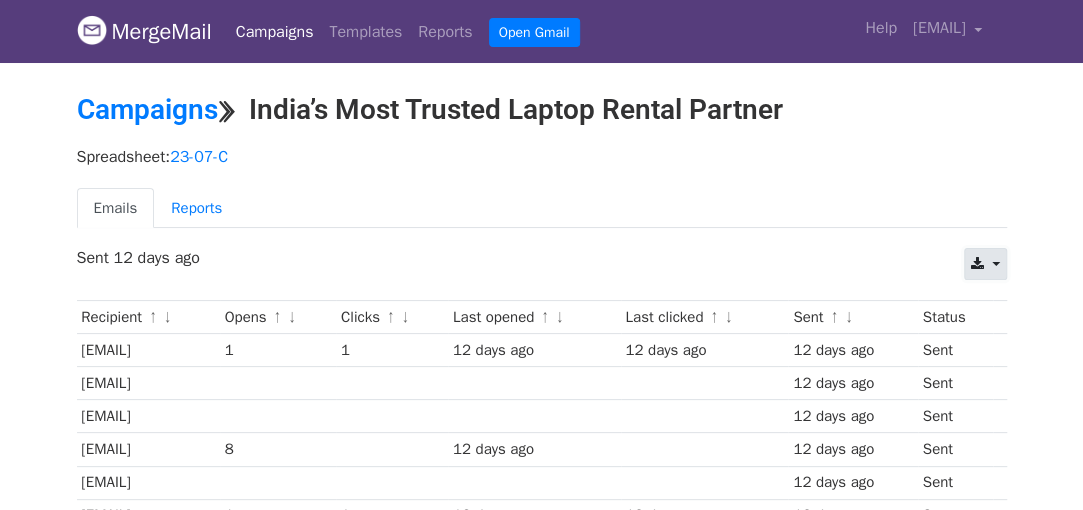 click at bounding box center [977, 264] 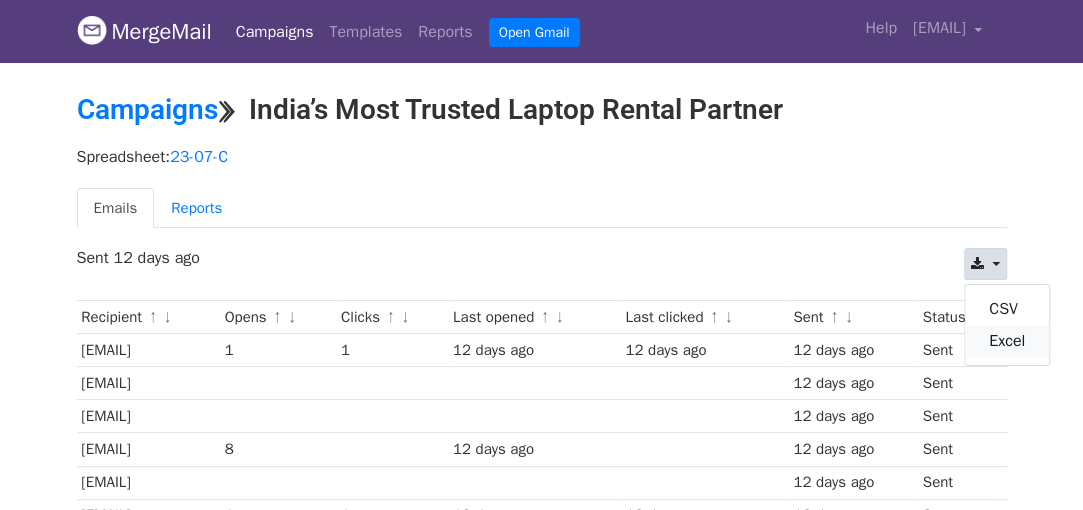 click on "Excel" at bounding box center [1007, 341] 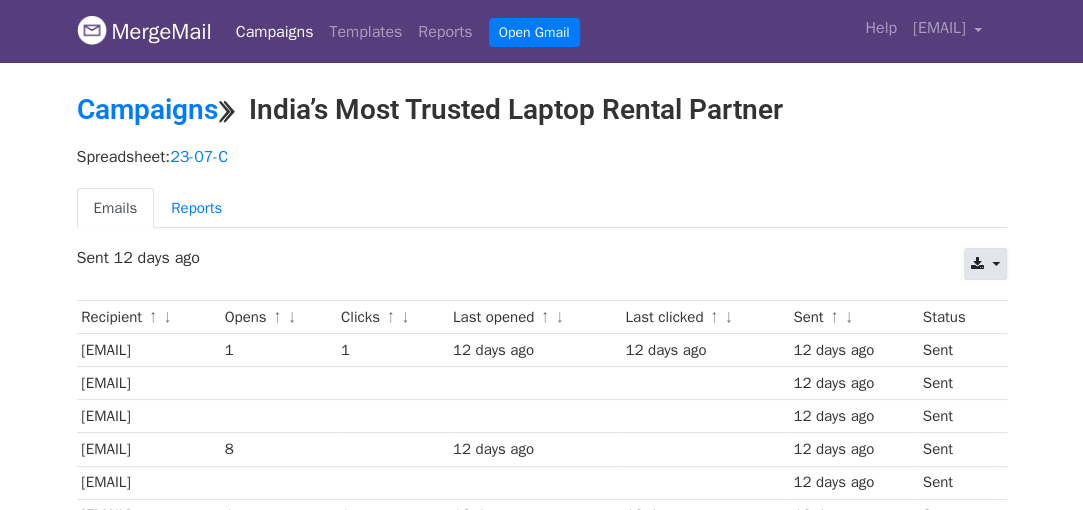 click at bounding box center (977, 264) 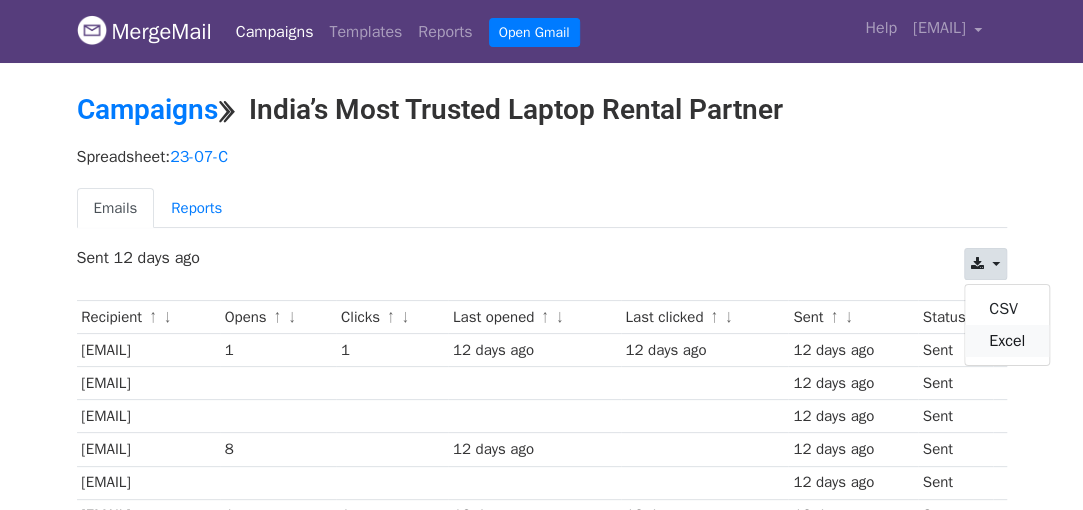 click on "Excel" at bounding box center [1007, 341] 